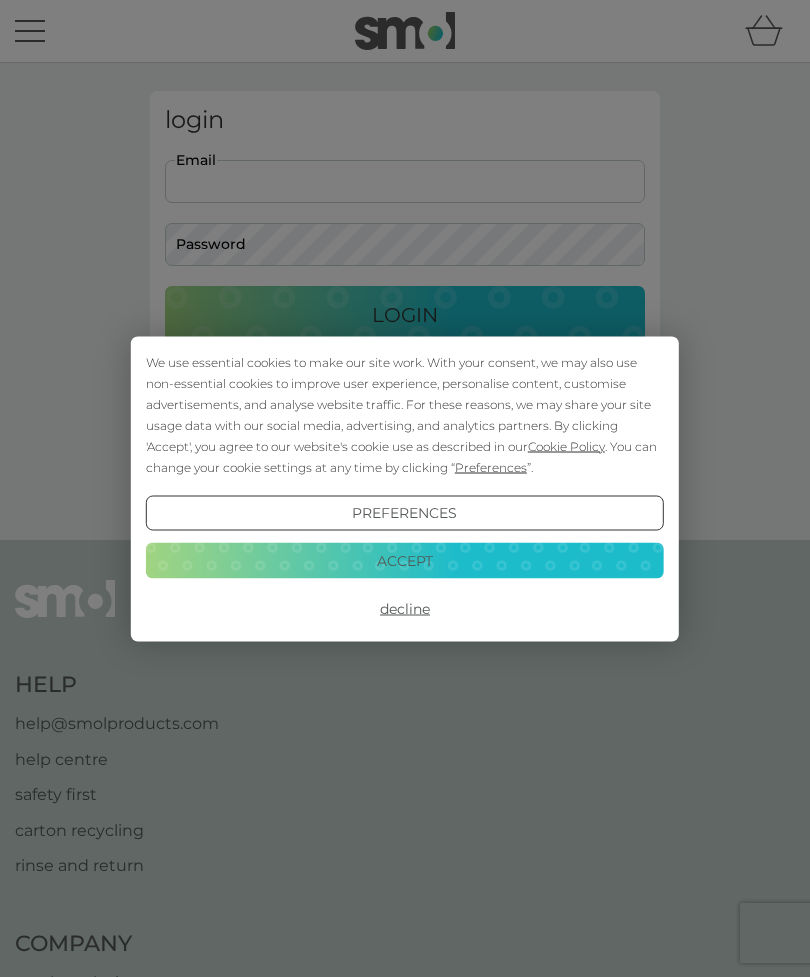 scroll, scrollTop: 0, scrollLeft: 0, axis: both 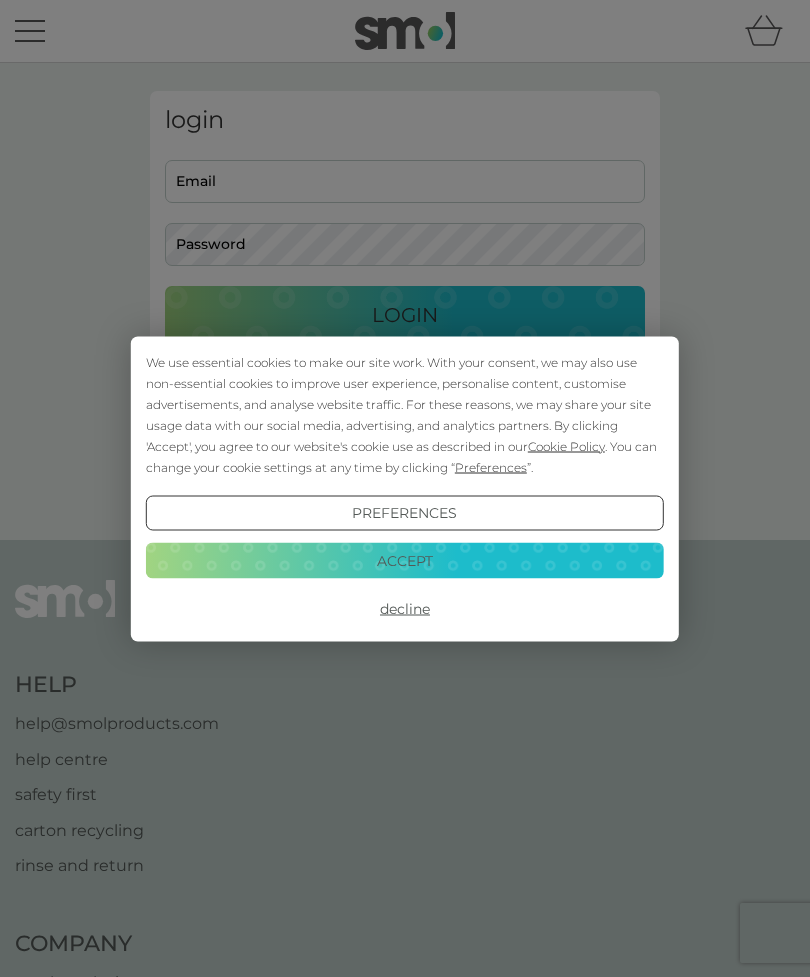 click on "Accept" at bounding box center (405, 561) 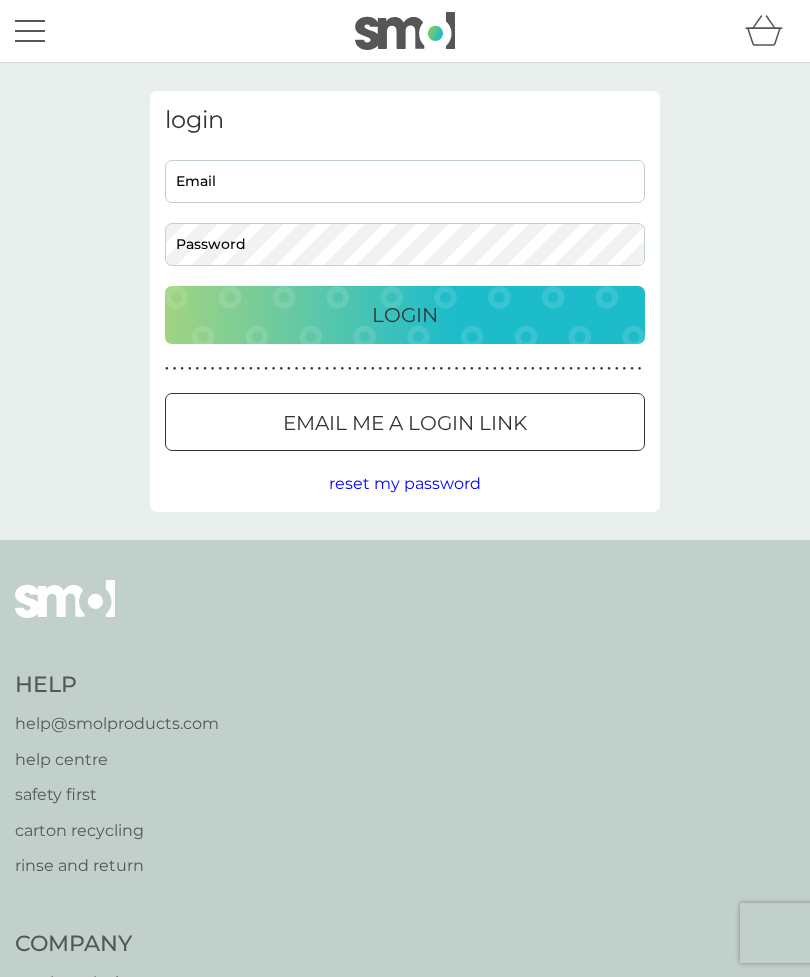 click on "Email" at bounding box center [405, 181] 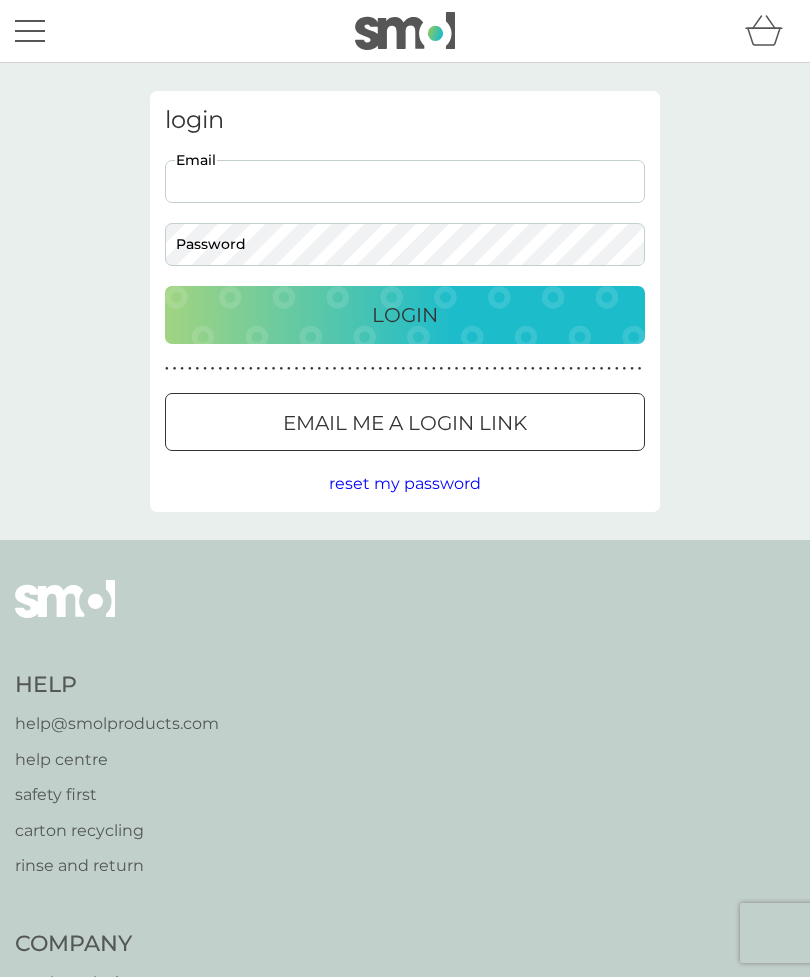 type on "esther@thelazycat.co.uk" 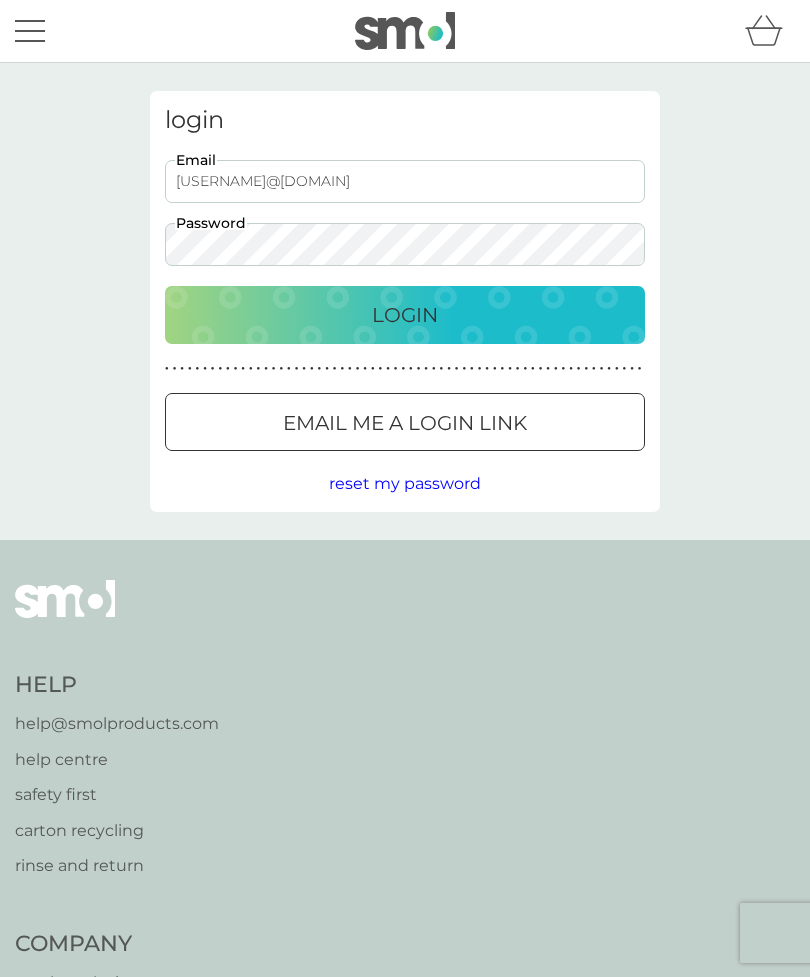 click on "Login" at bounding box center (405, 315) 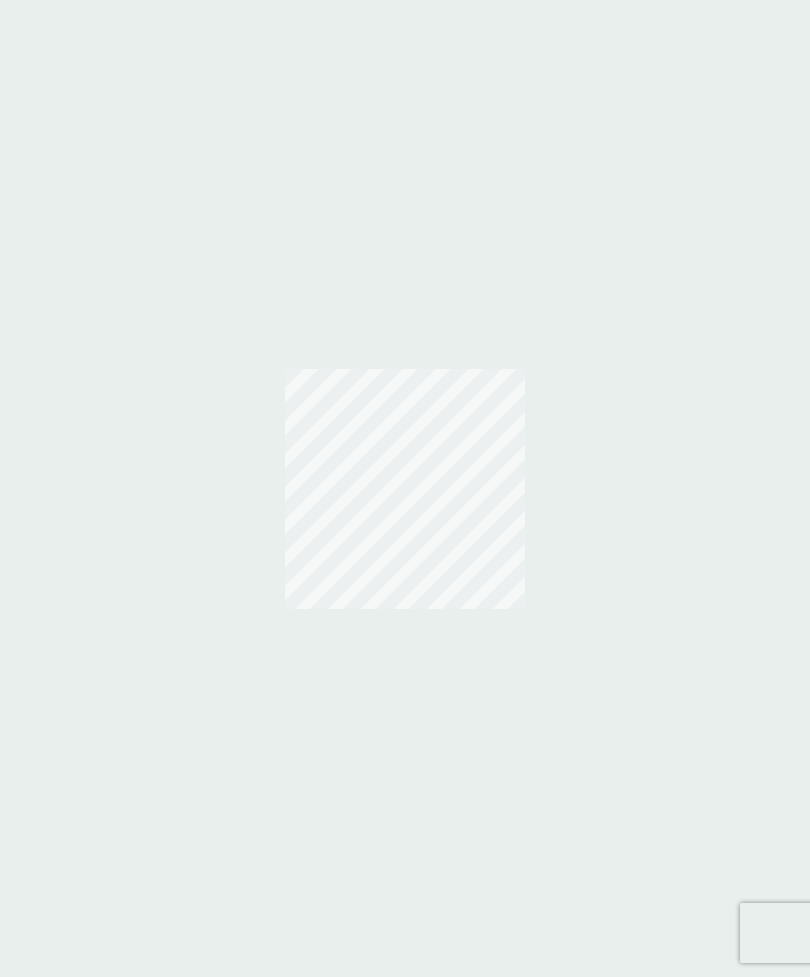 scroll, scrollTop: 0, scrollLeft: 0, axis: both 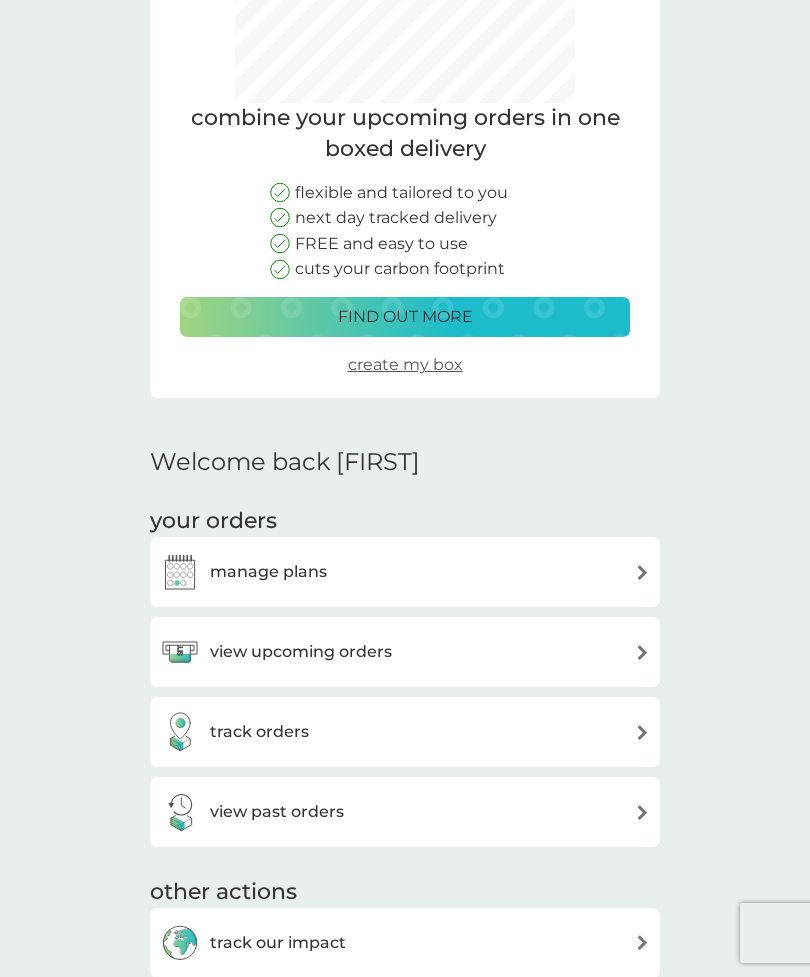 click at bounding box center (642, 572) 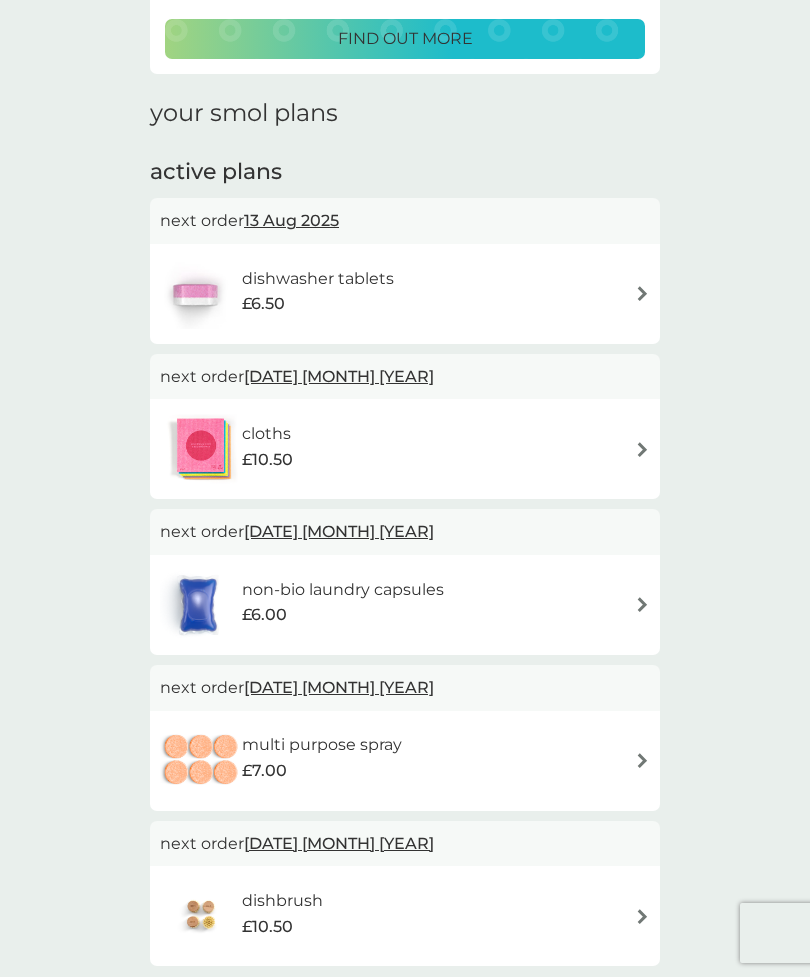 scroll, scrollTop: 224, scrollLeft: 0, axis: vertical 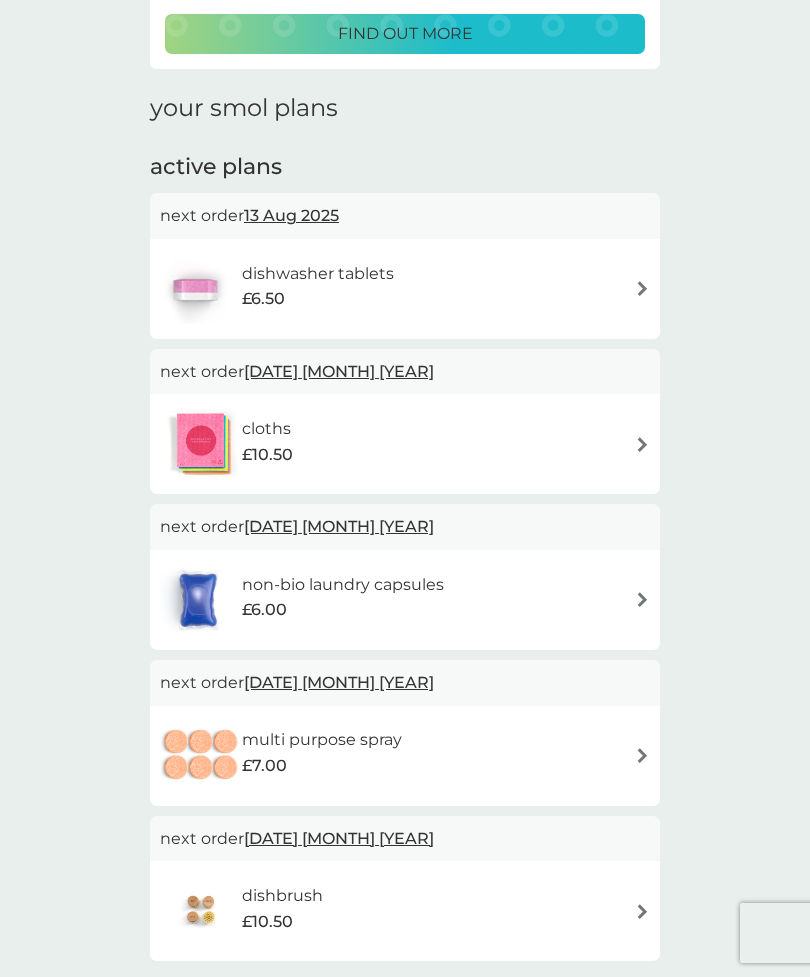 click at bounding box center (642, 599) 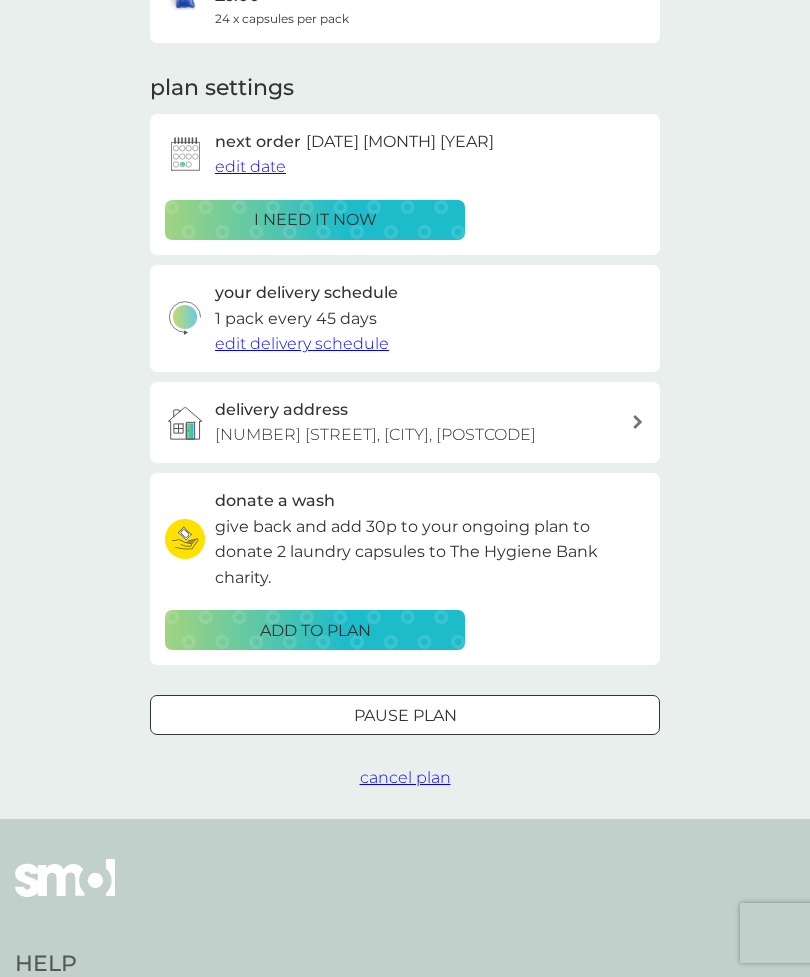 scroll, scrollTop: 0, scrollLeft: 0, axis: both 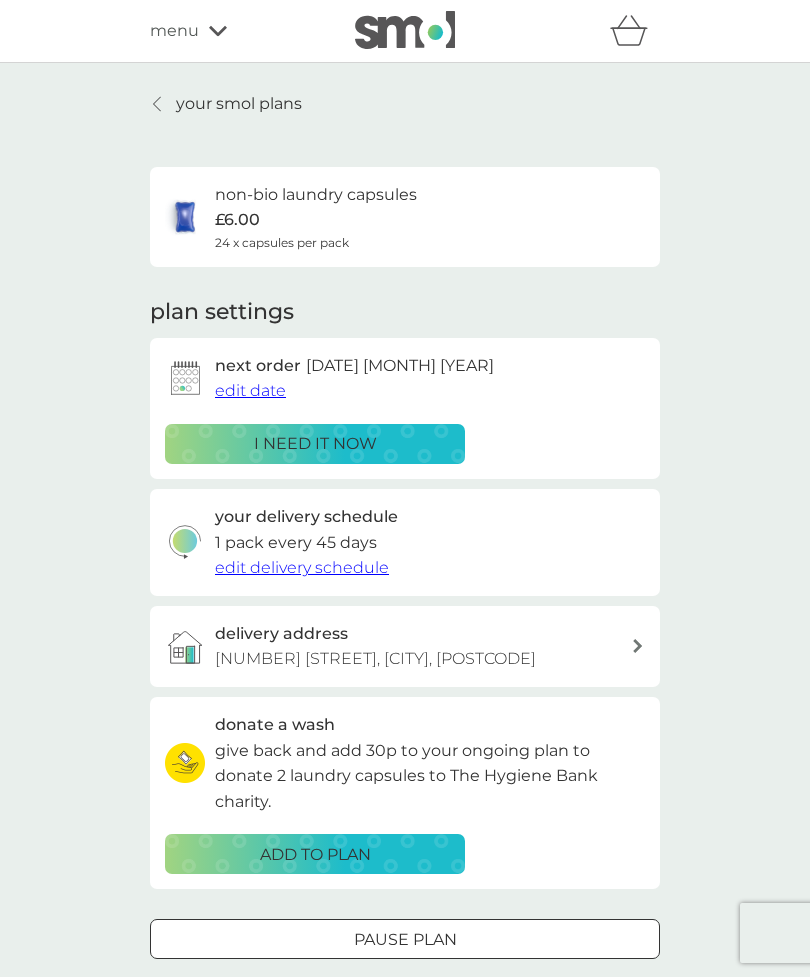 click on "i need it now" at bounding box center (315, 444) 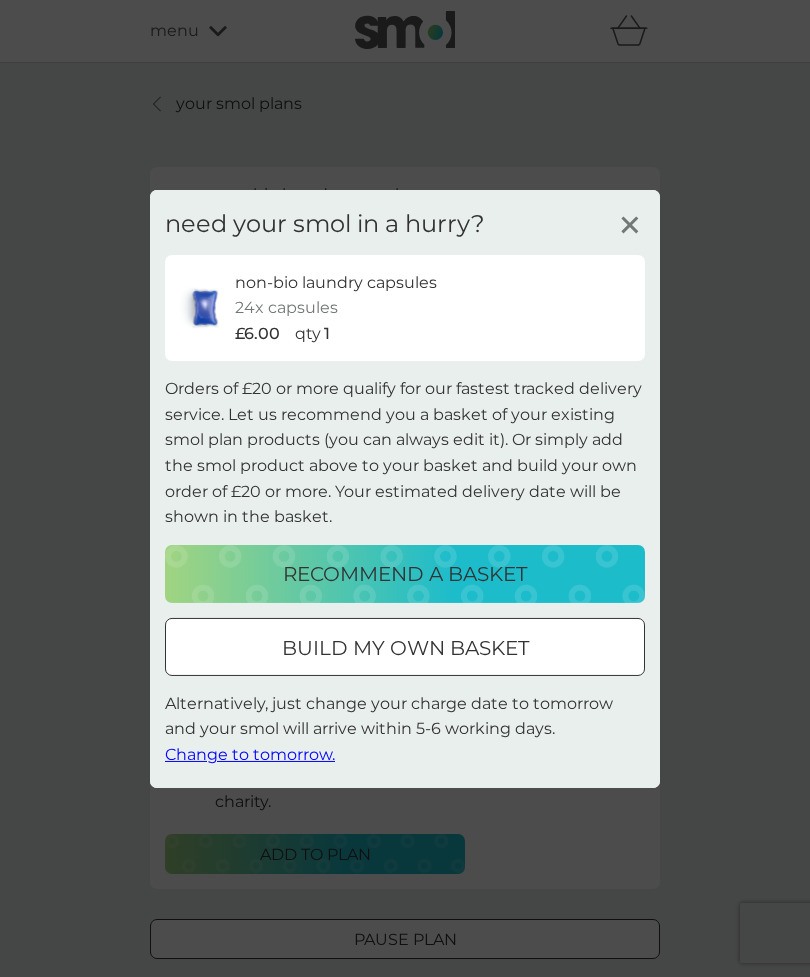 click on "build my own basket" at bounding box center [405, 648] 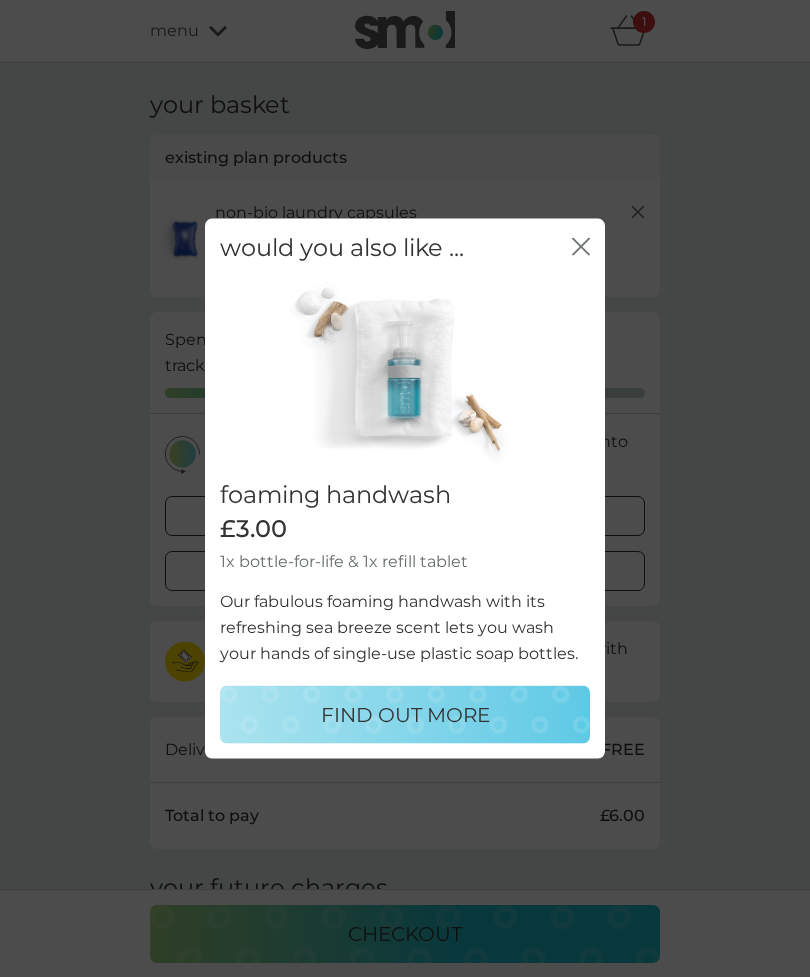click on "FIND OUT MORE" at bounding box center (405, 715) 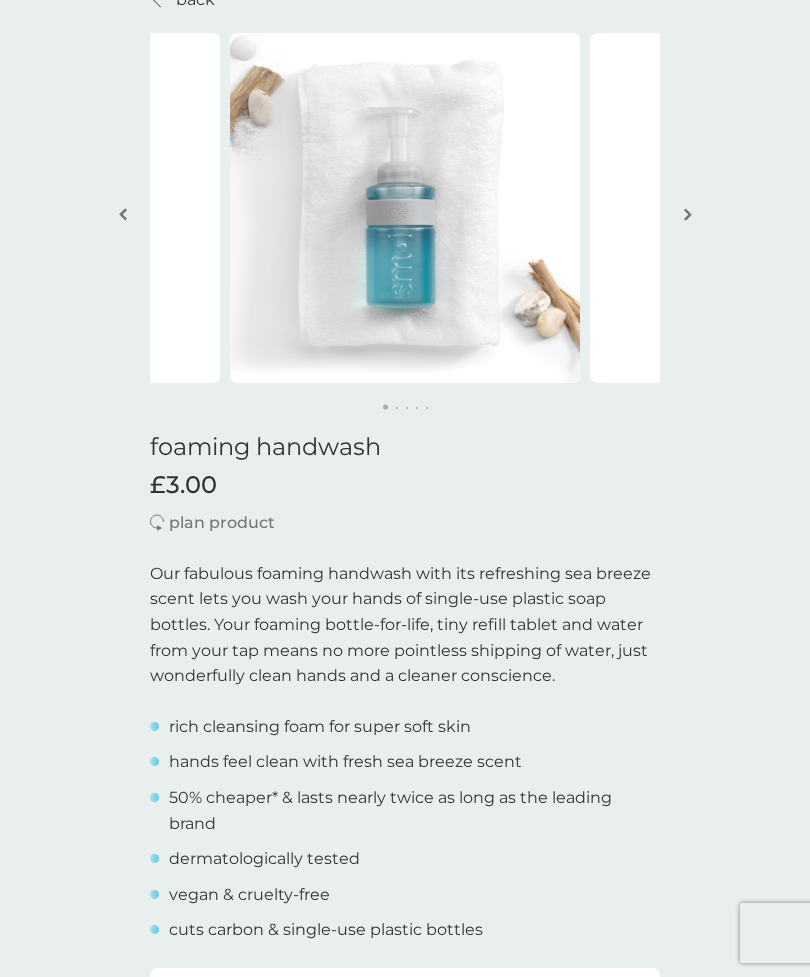 scroll, scrollTop: 0, scrollLeft: 0, axis: both 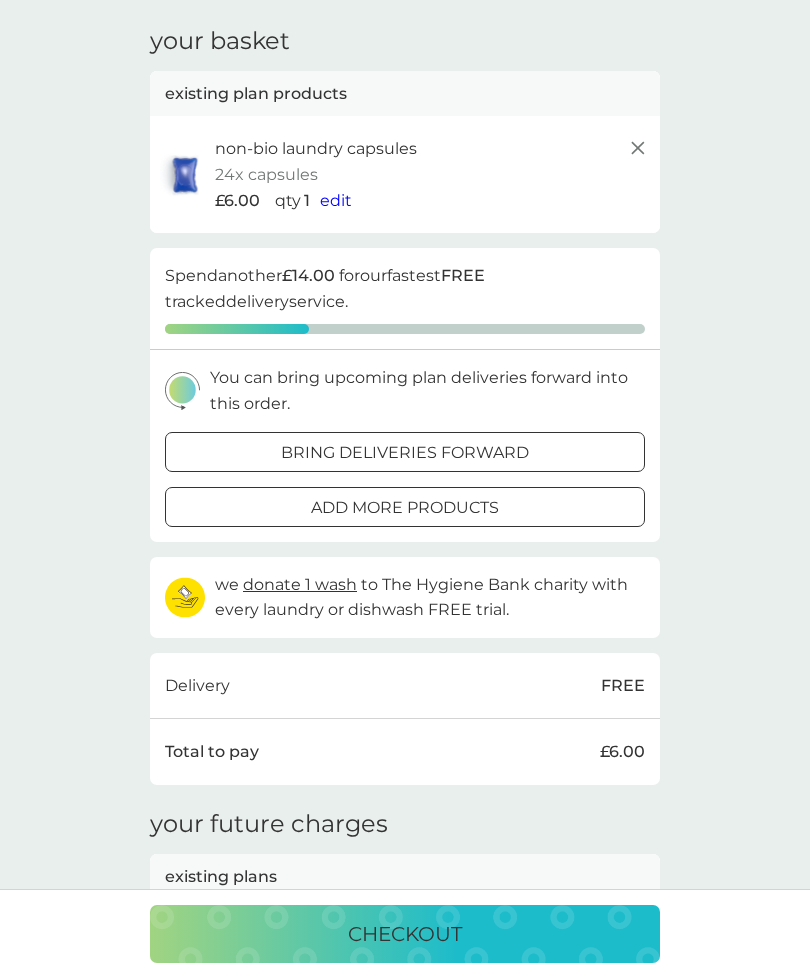 click on "bring deliveries forward" at bounding box center [405, 453] 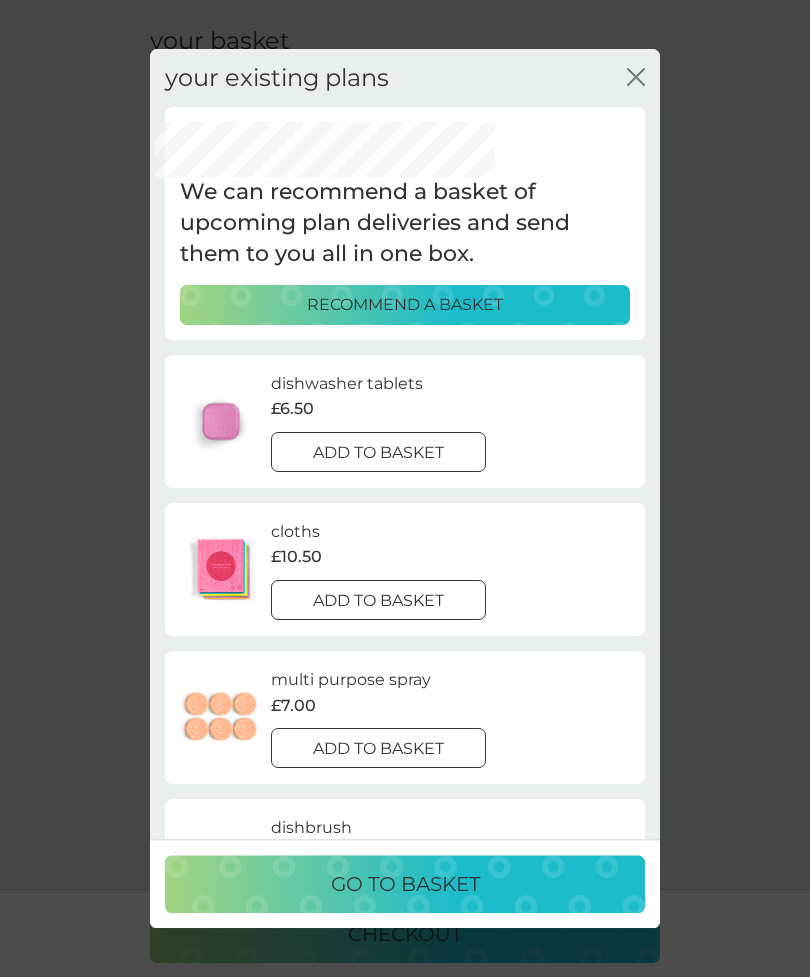 click at bounding box center (402, 451) 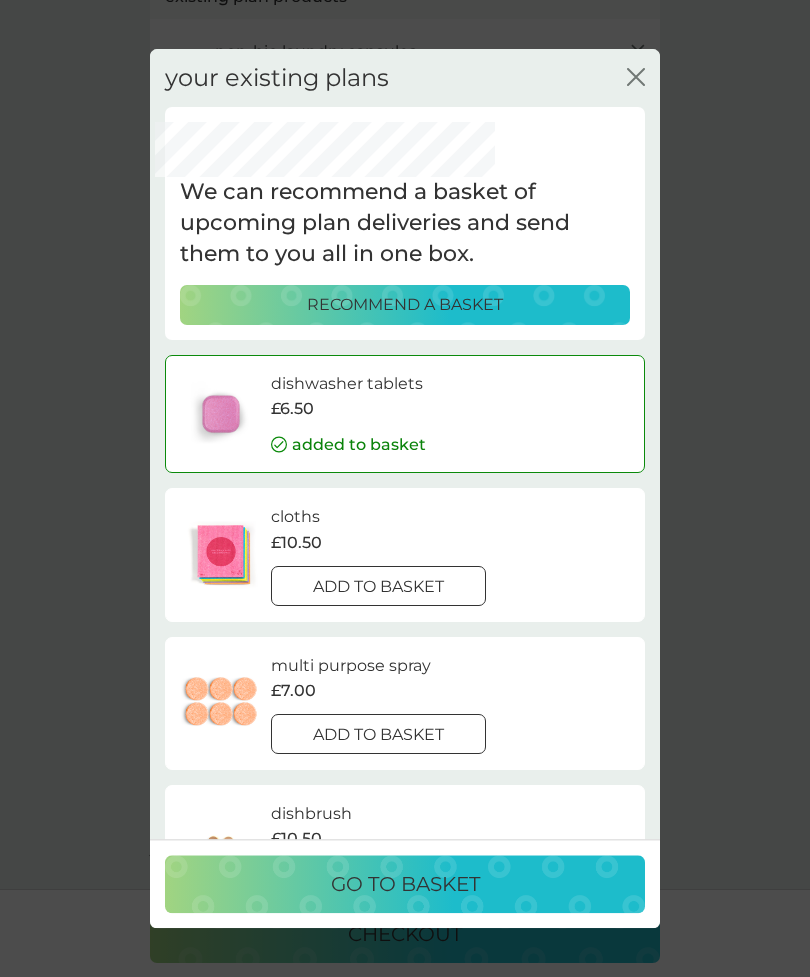scroll, scrollTop: 163, scrollLeft: 0, axis: vertical 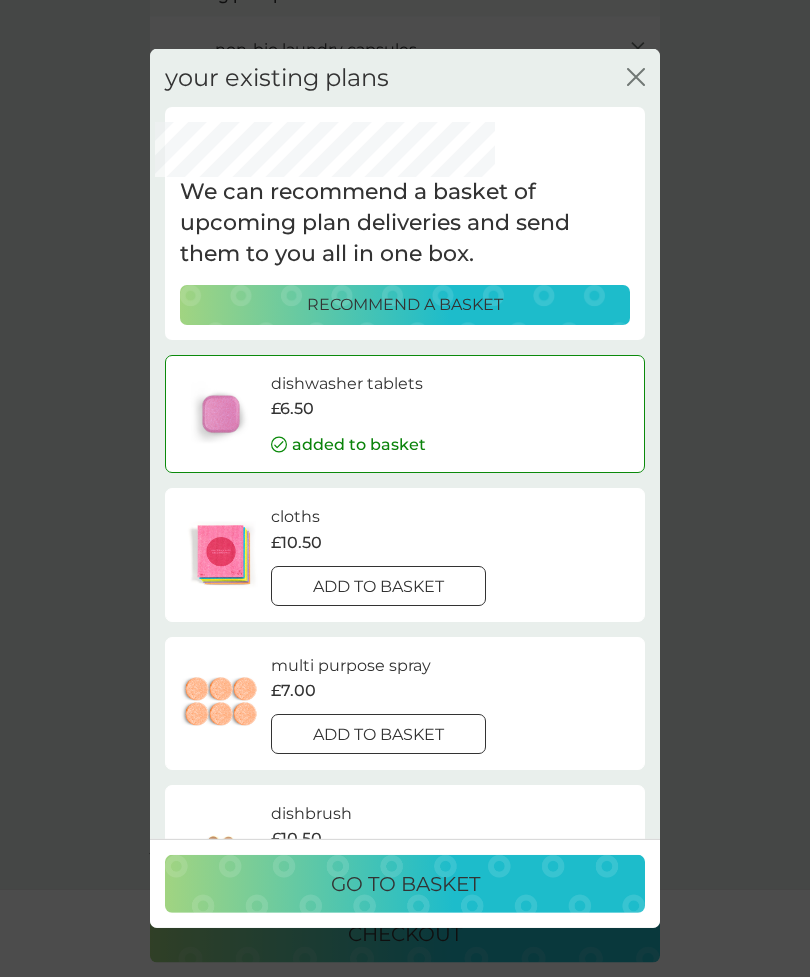 click at bounding box center [402, 733] 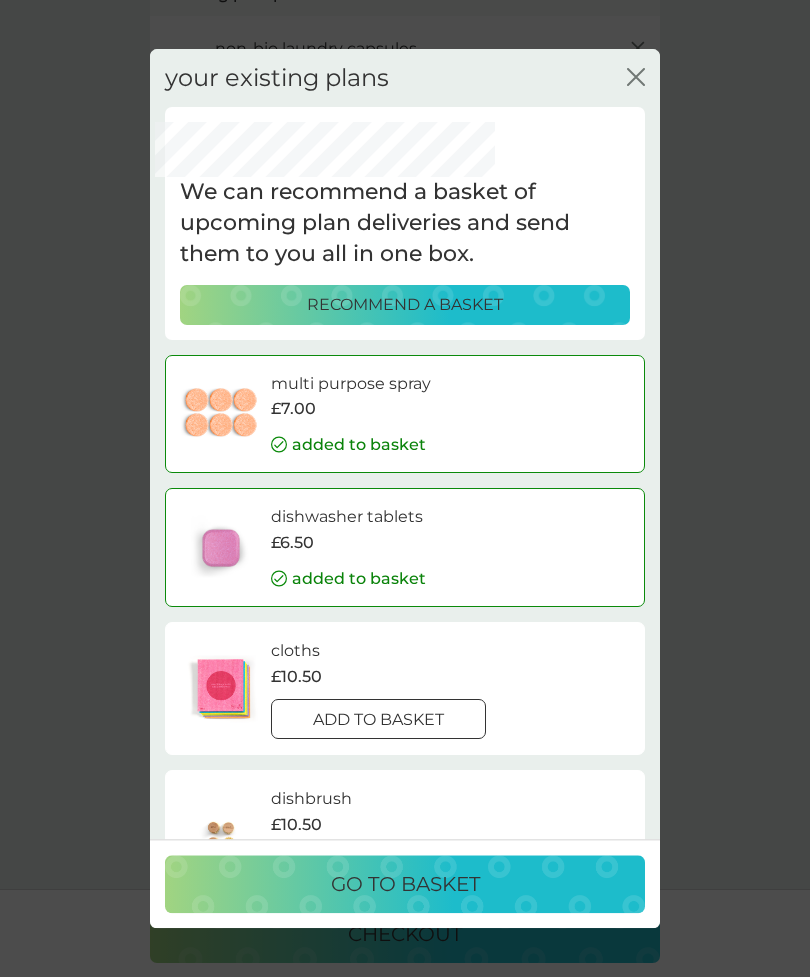 scroll, scrollTop: 0, scrollLeft: 0, axis: both 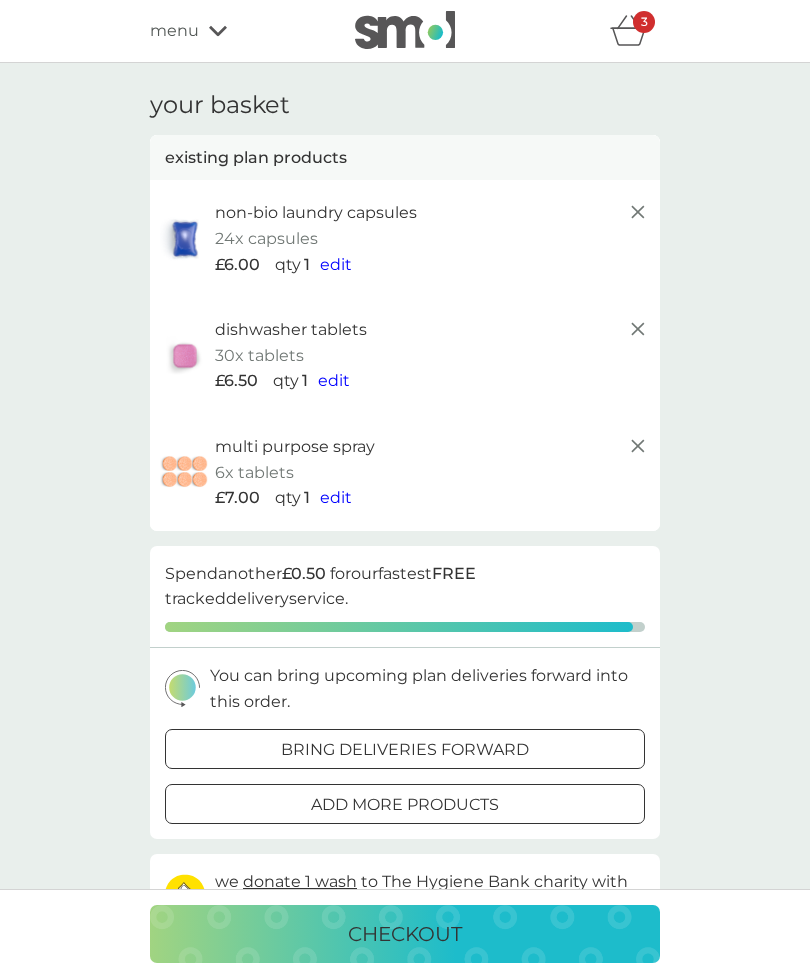 click on "edit" at bounding box center [336, 264] 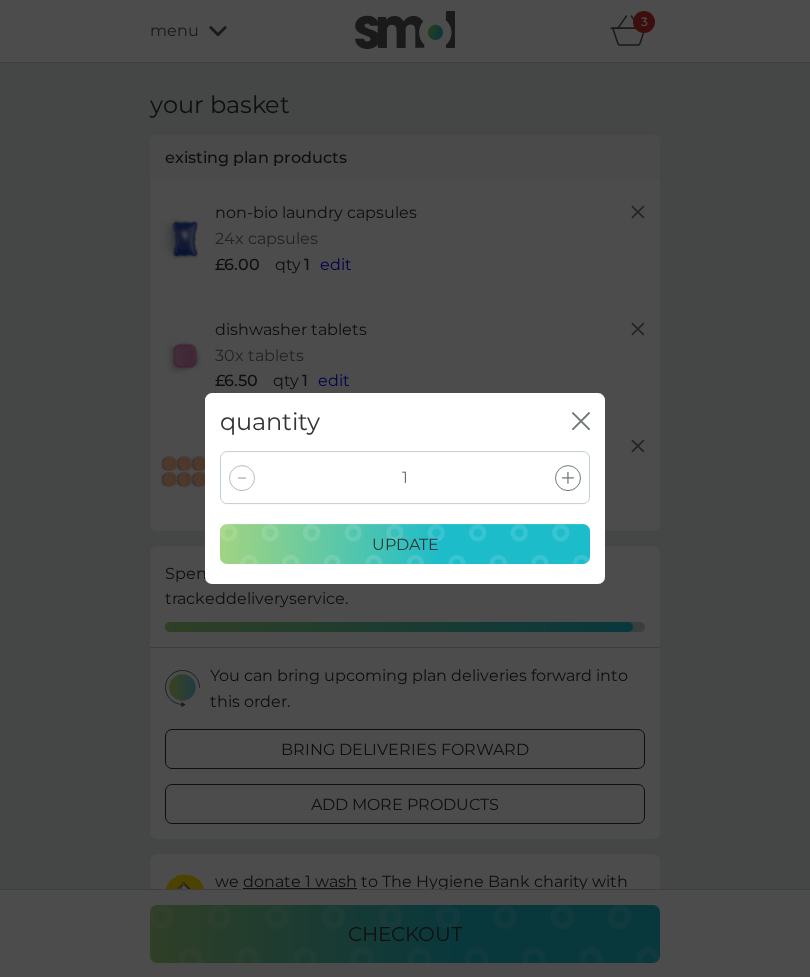 click 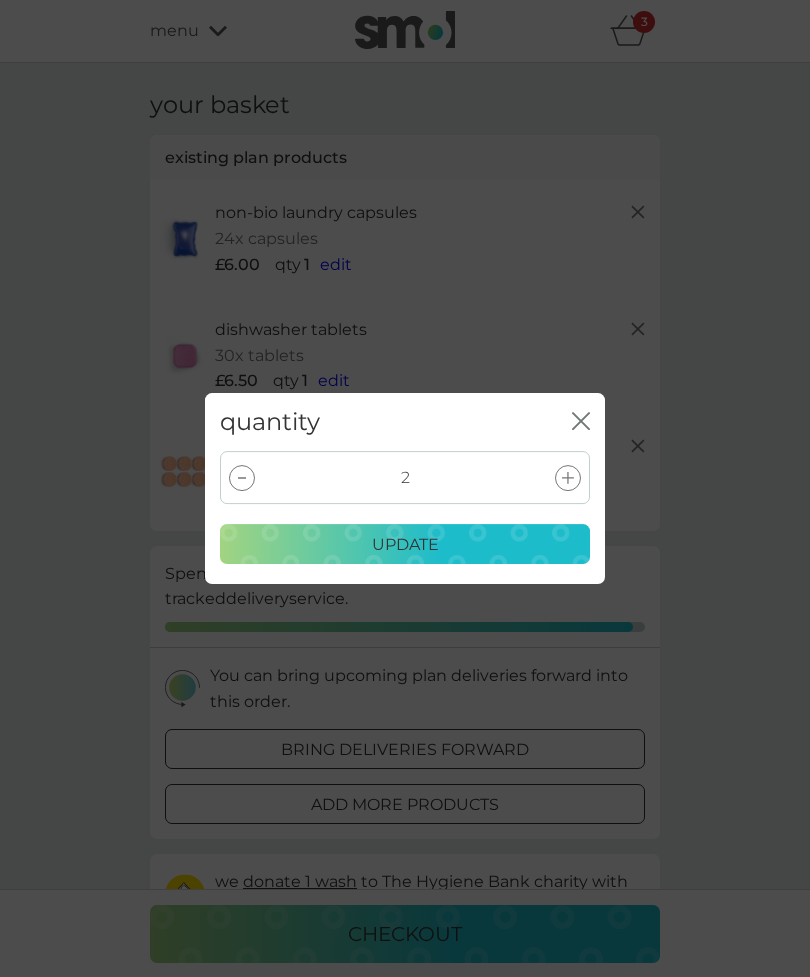 click on "quantity close 2 update" at bounding box center [405, 488] 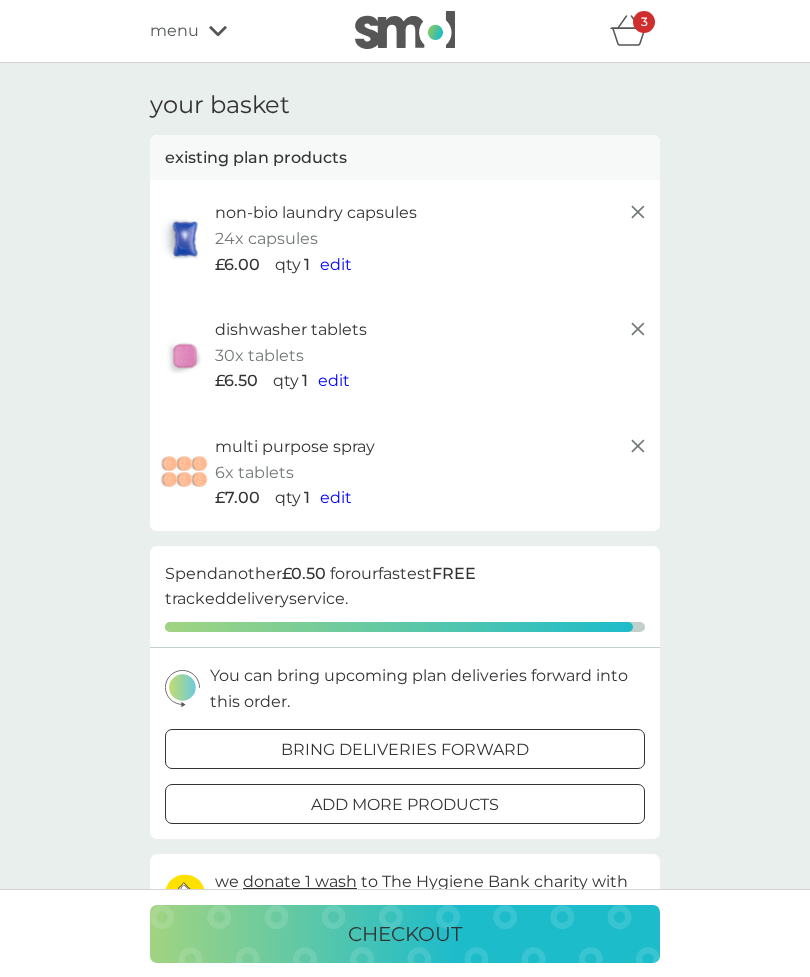click on "edit" at bounding box center (334, 380) 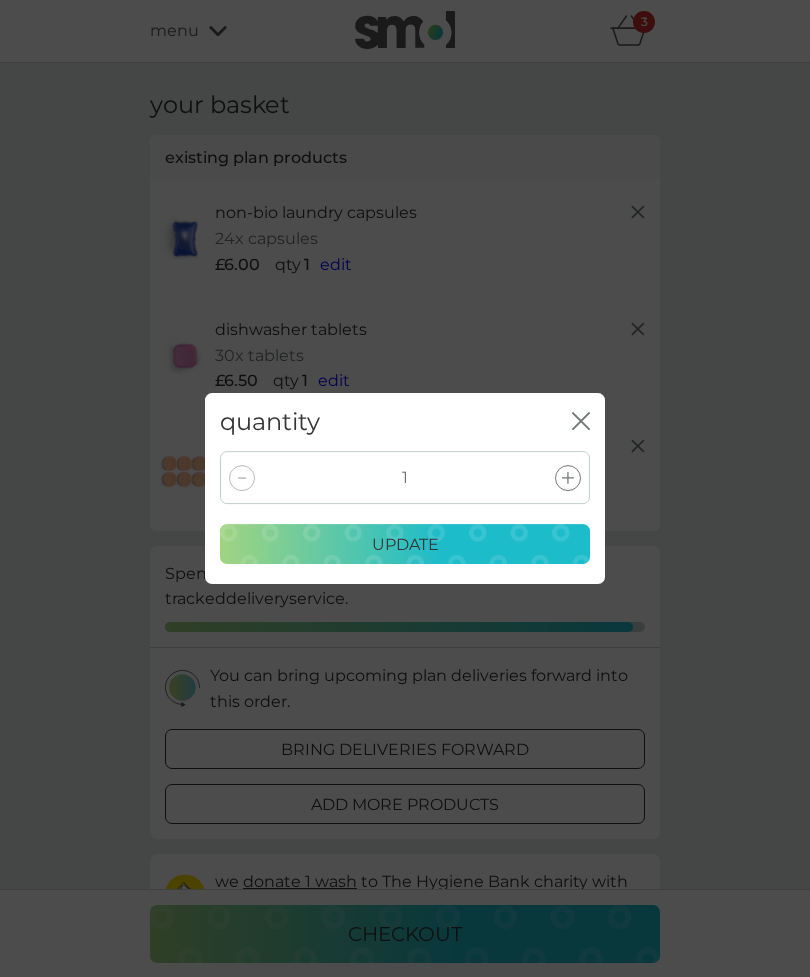 click at bounding box center [568, 478] 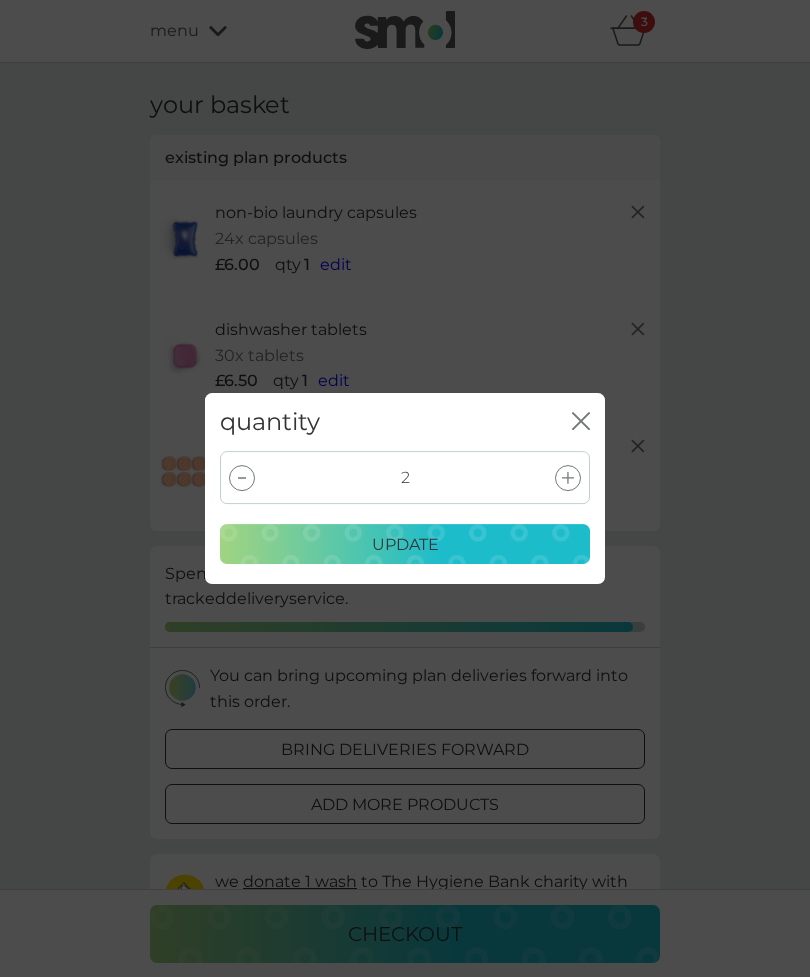 click on "update" at bounding box center [405, 545] 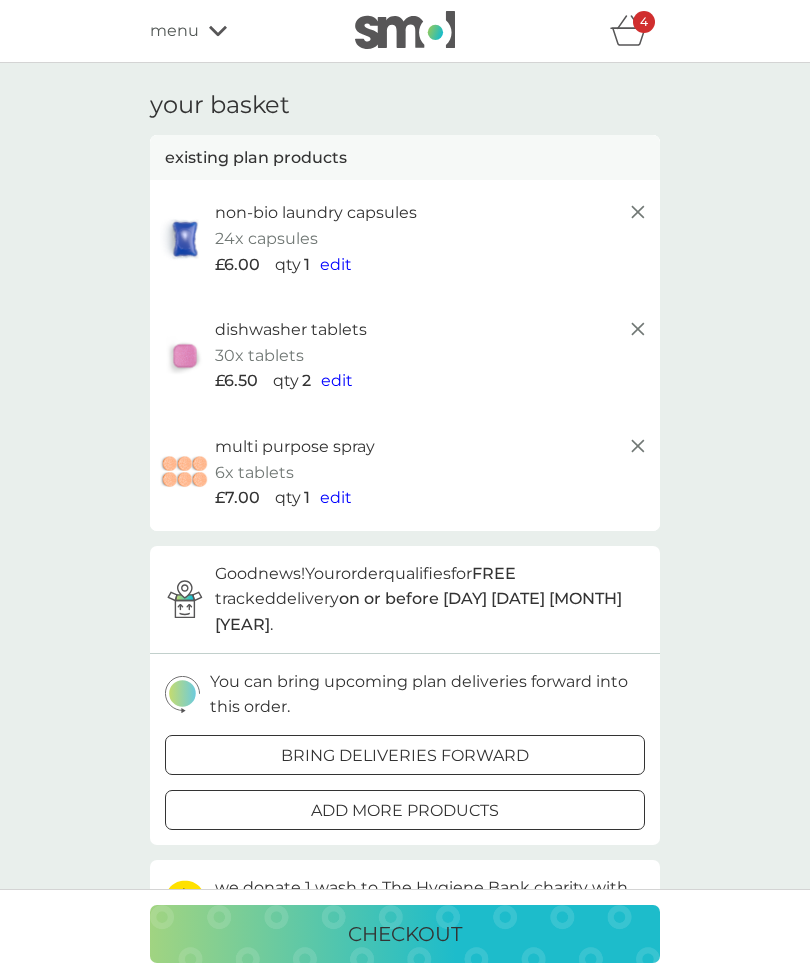 click 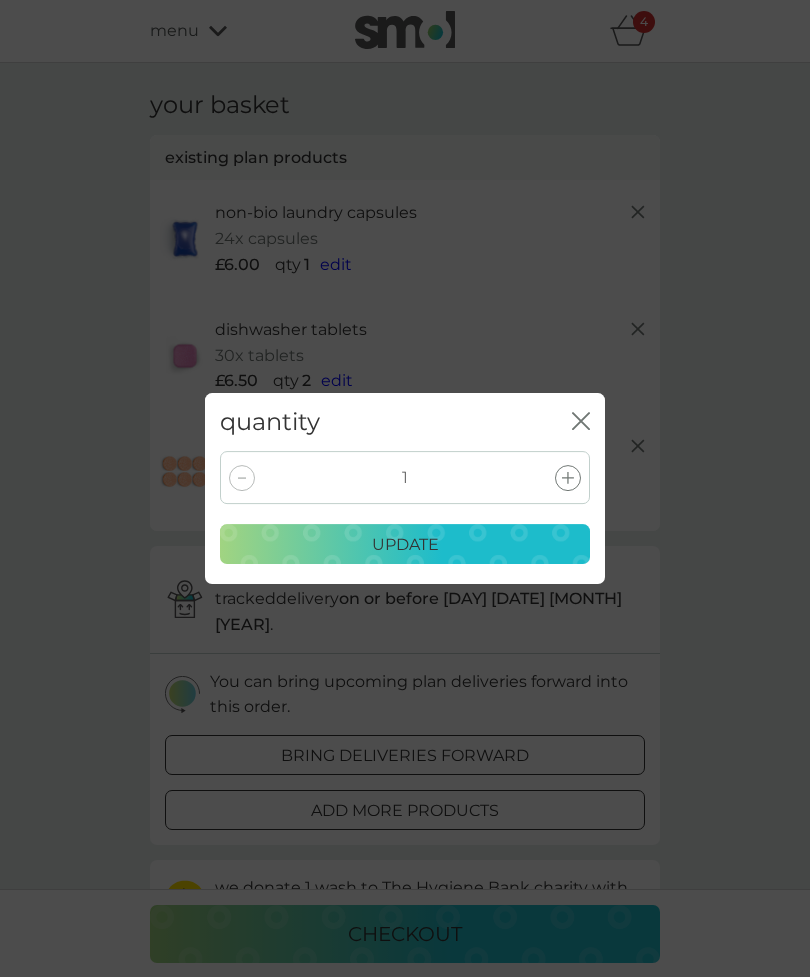 click at bounding box center (568, 478) 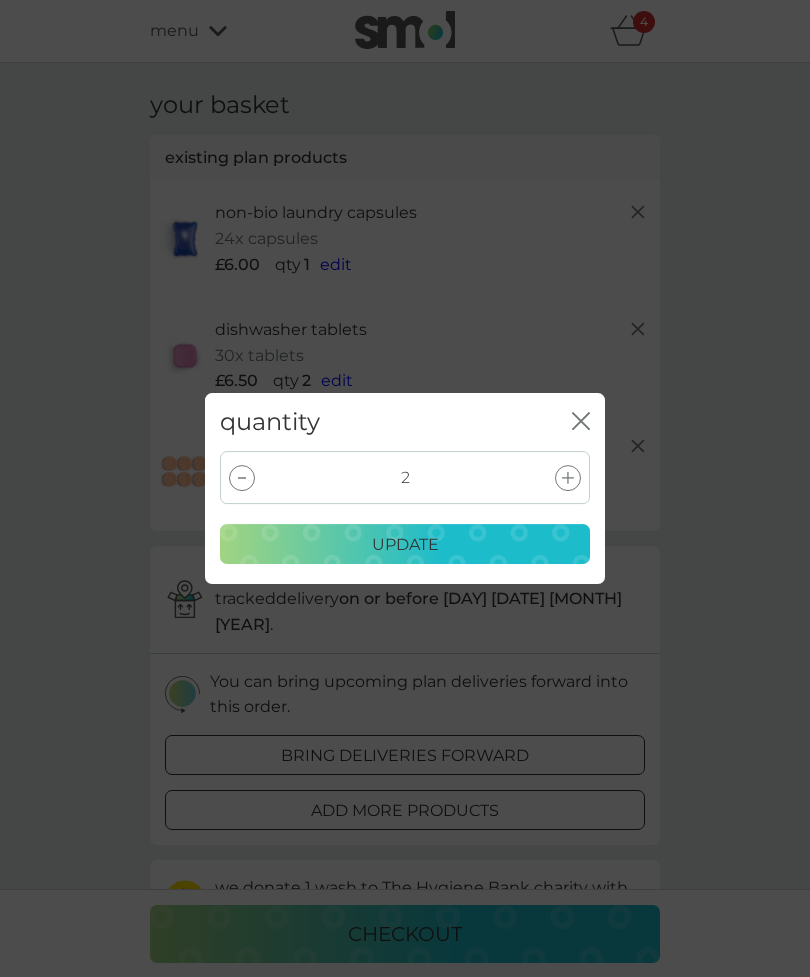 click on "update" at bounding box center (405, 545) 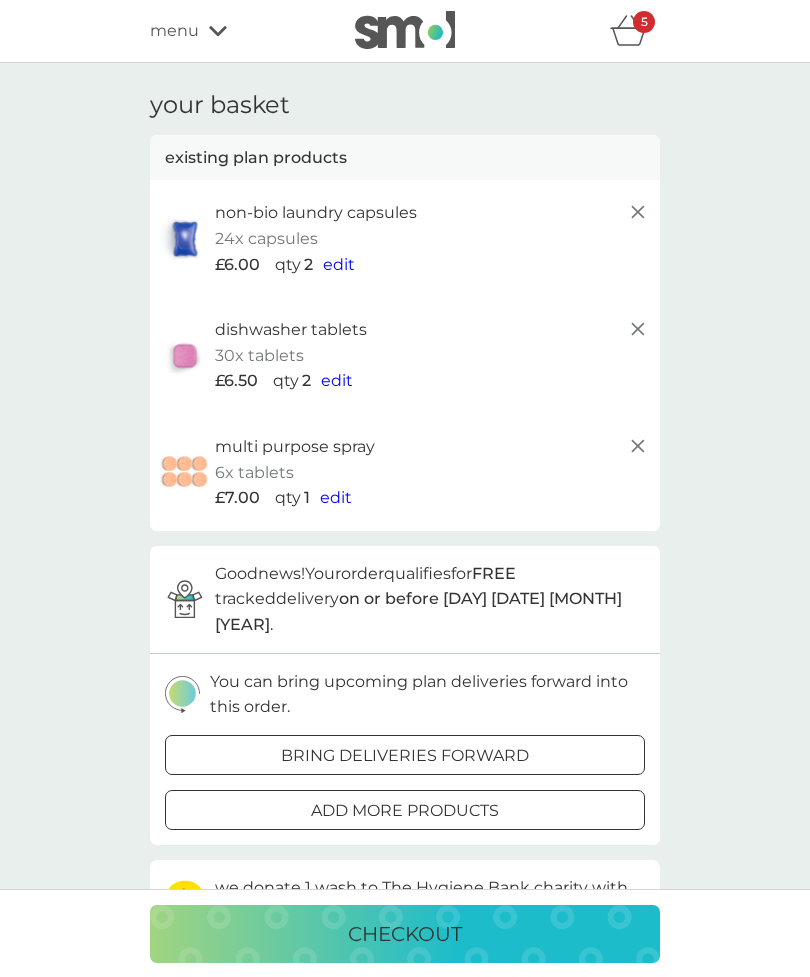 click on "checkout" at bounding box center [405, 934] 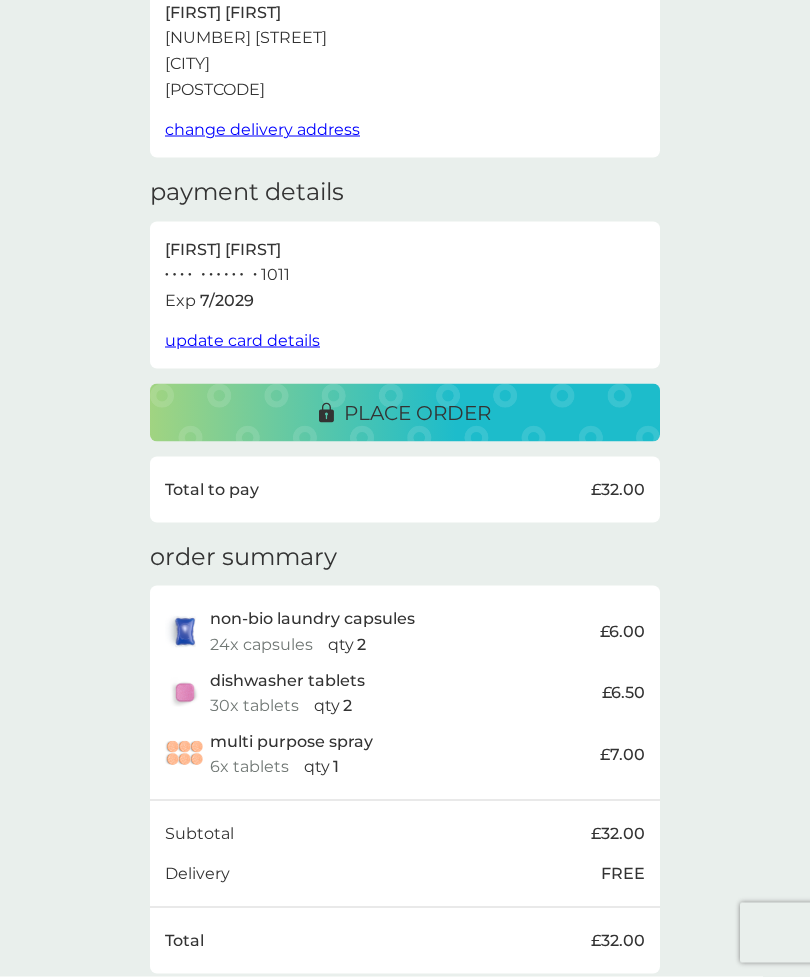 scroll, scrollTop: 159, scrollLeft: 0, axis: vertical 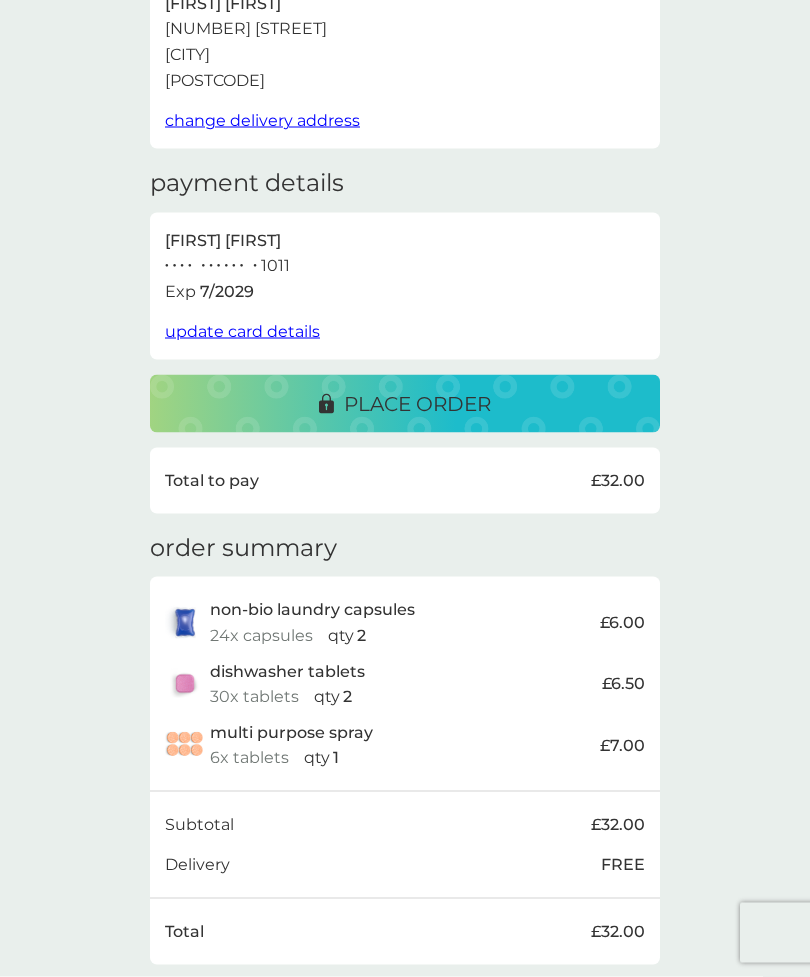 click on "place order" at bounding box center [417, 404] 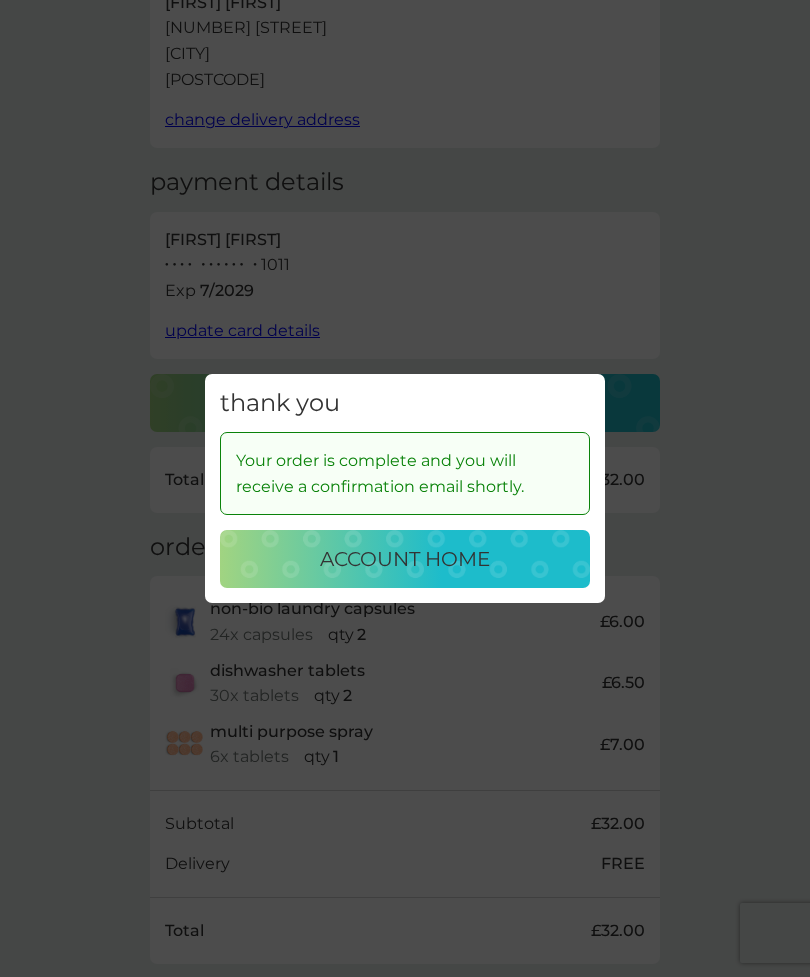 click on "account home" at bounding box center [405, 559] 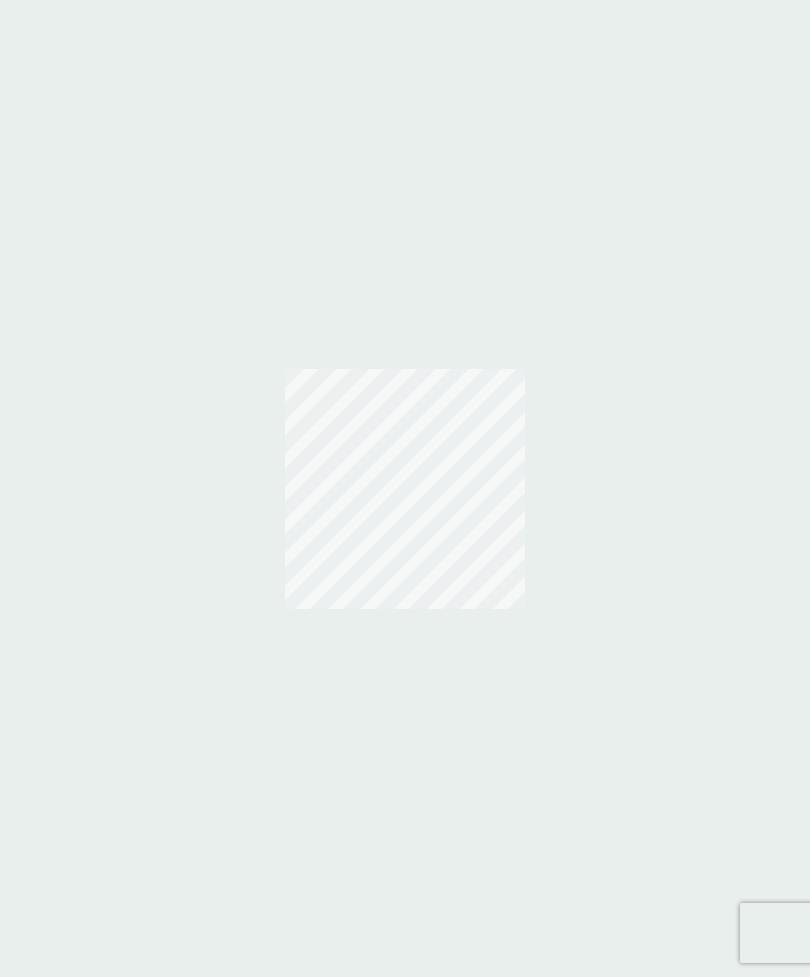 scroll, scrollTop: 0, scrollLeft: 0, axis: both 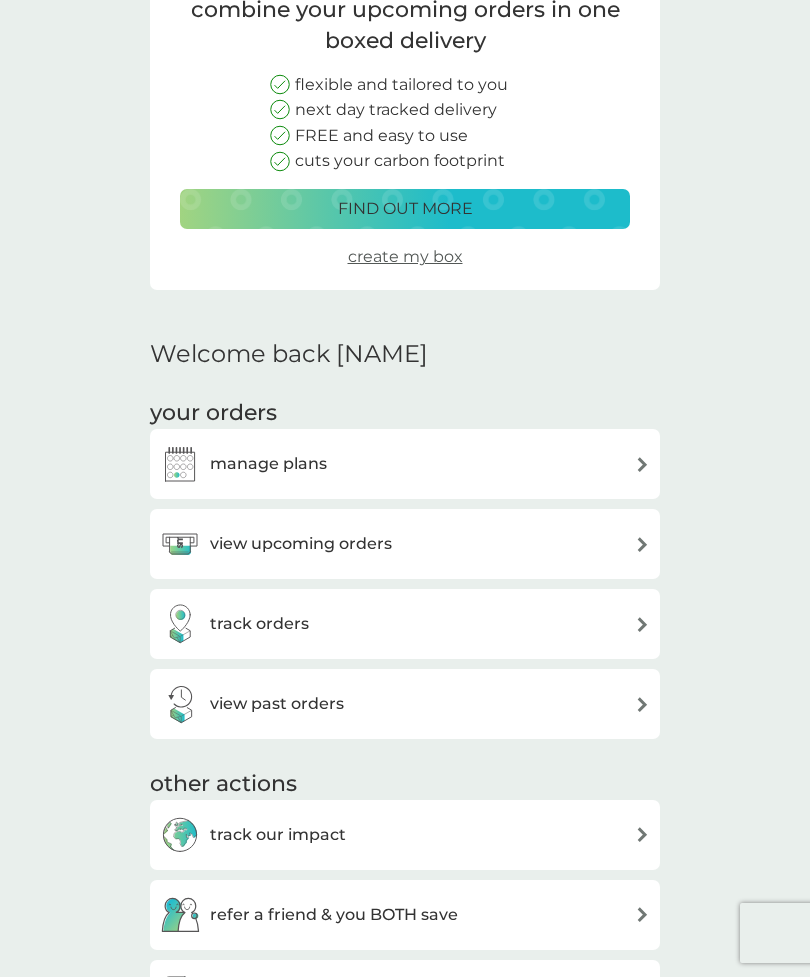 click on "manage plans" at bounding box center (405, 464) 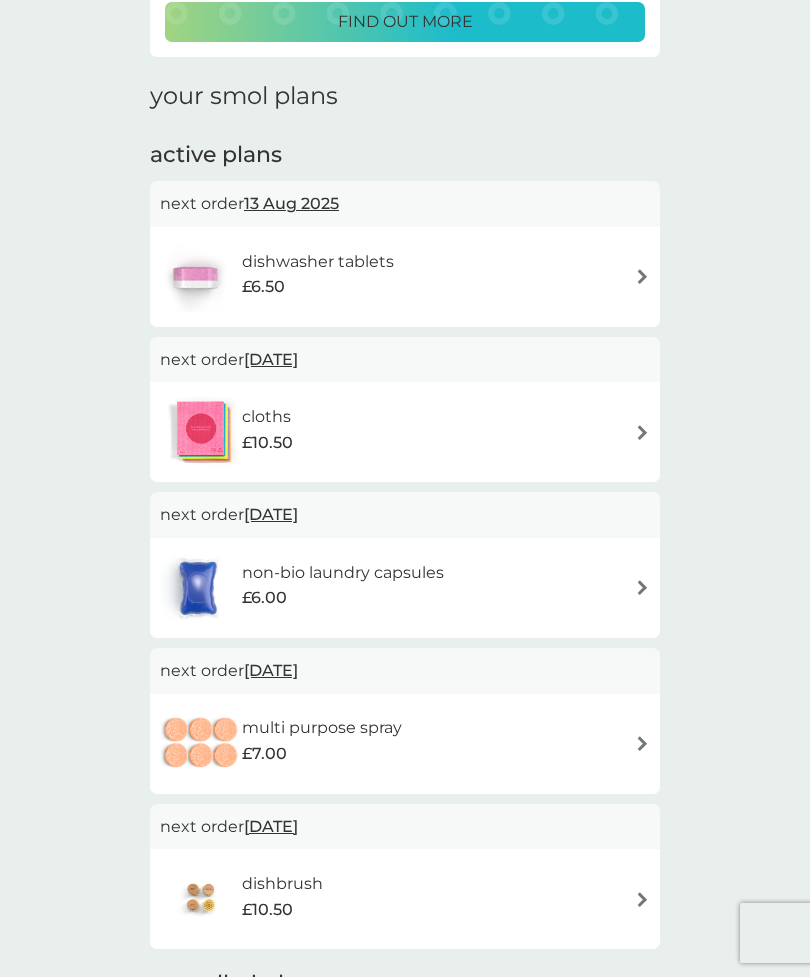 scroll, scrollTop: 0, scrollLeft: 0, axis: both 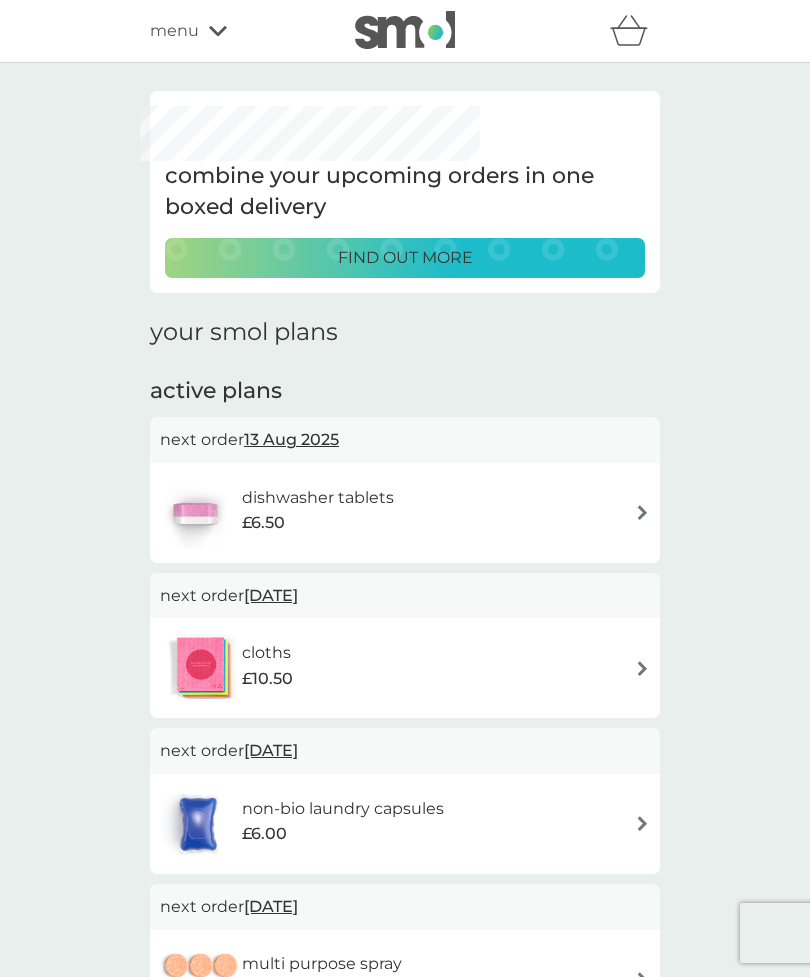 click at bounding box center (642, 512) 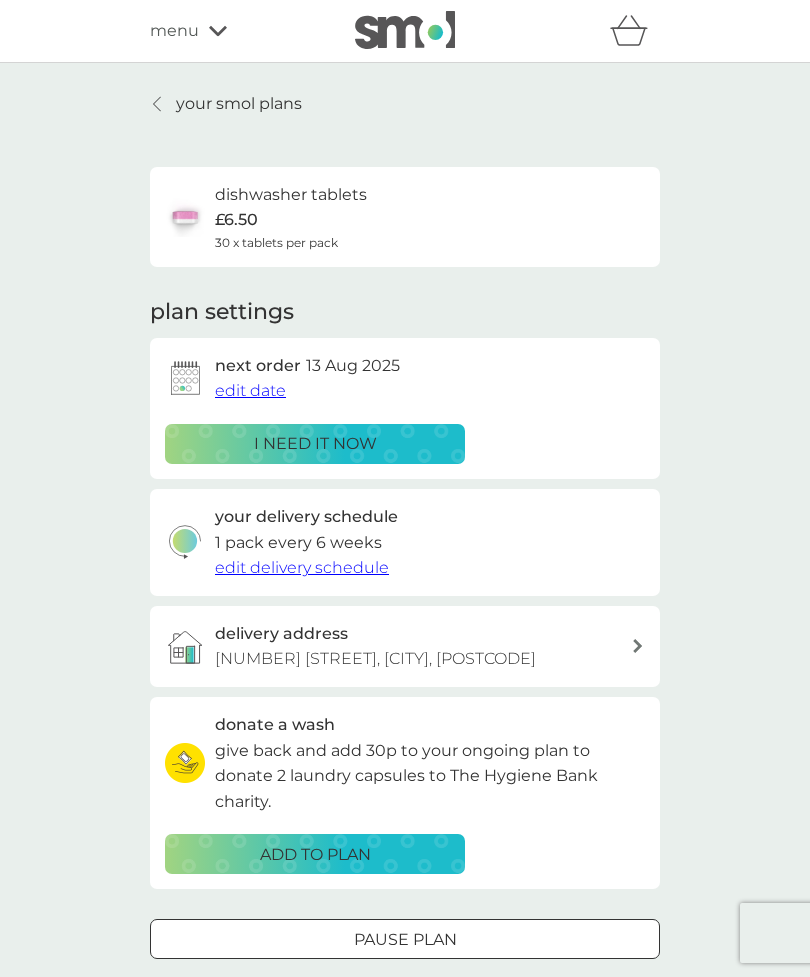 click at bounding box center (158, 104) 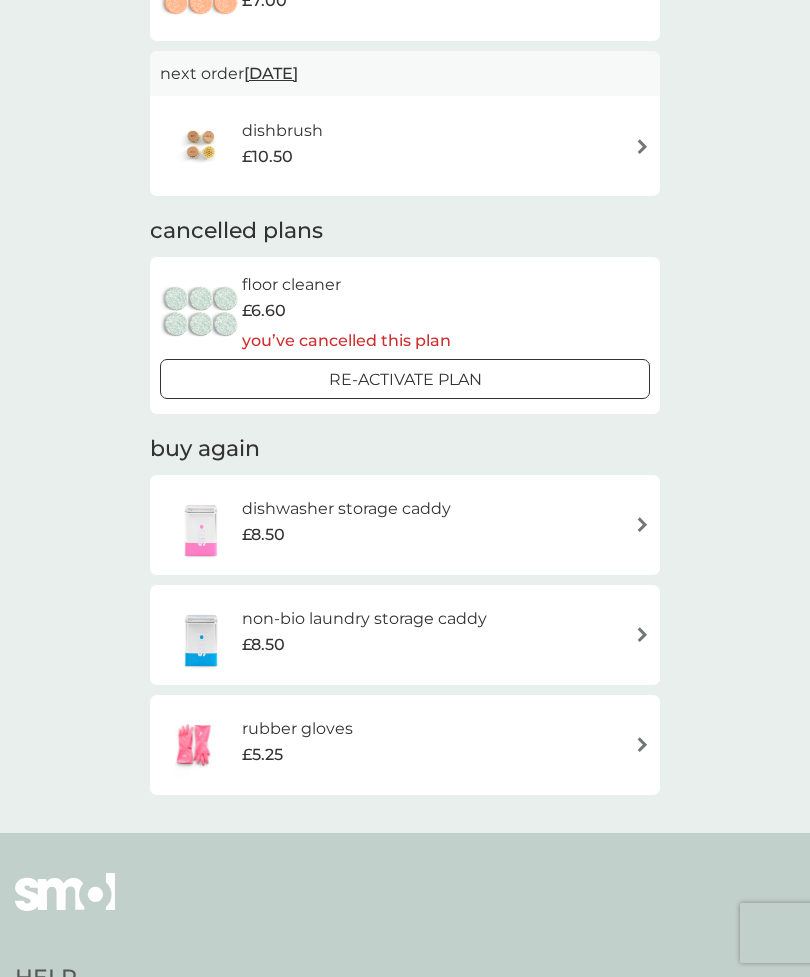 scroll, scrollTop: 1122, scrollLeft: 0, axis: vertical 